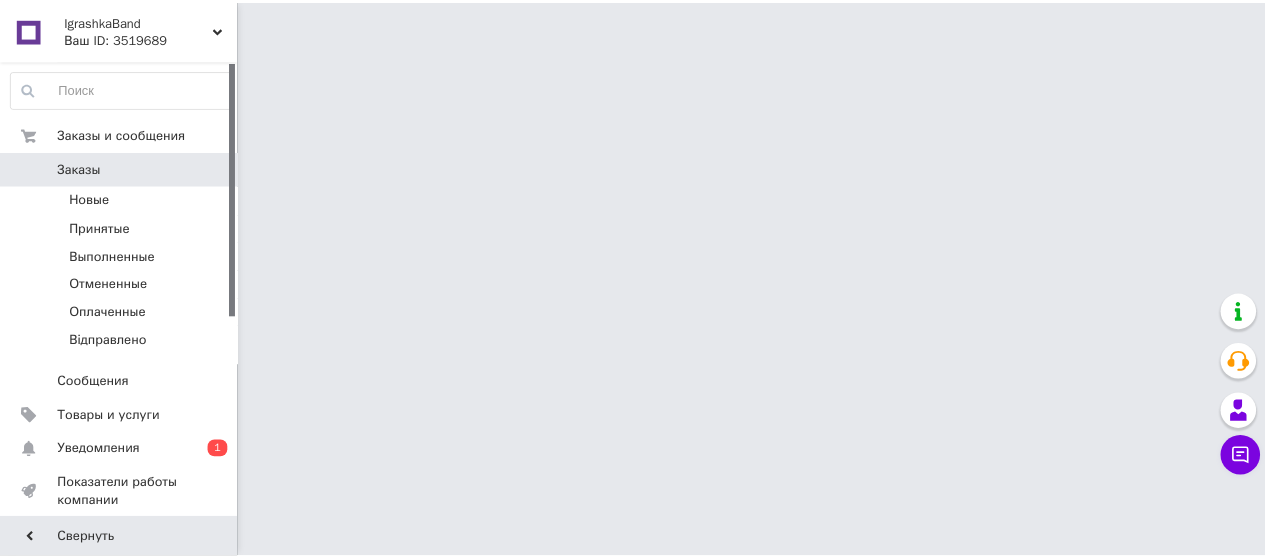 scroll, scrollTop: 0, scrollLeft: 0, axis: both 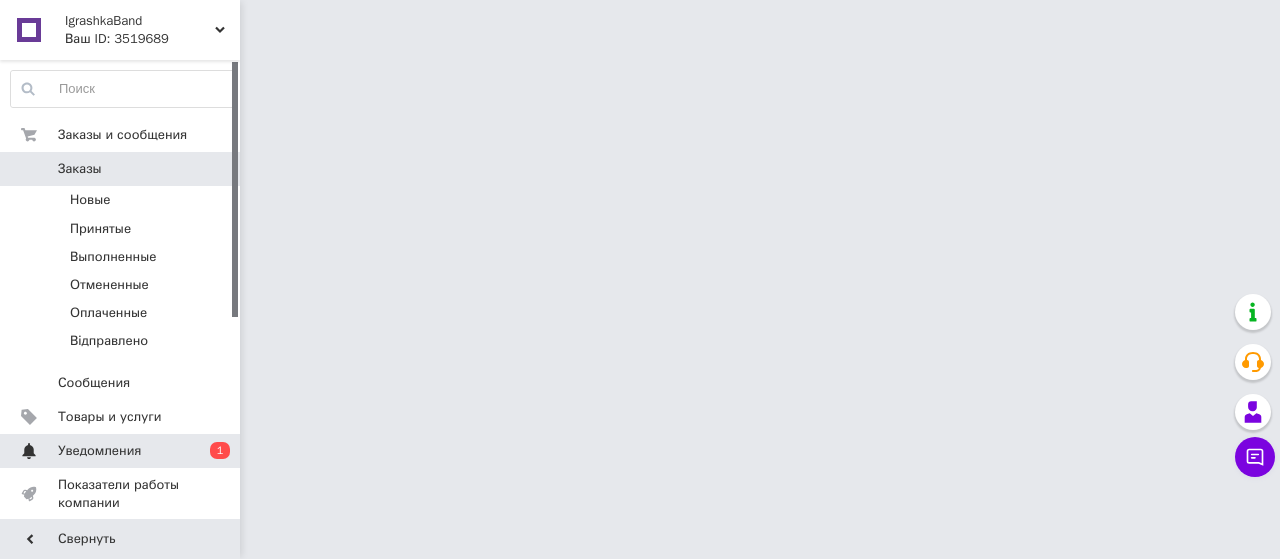 click on "Уведомления" at bounding box center (121, 451) 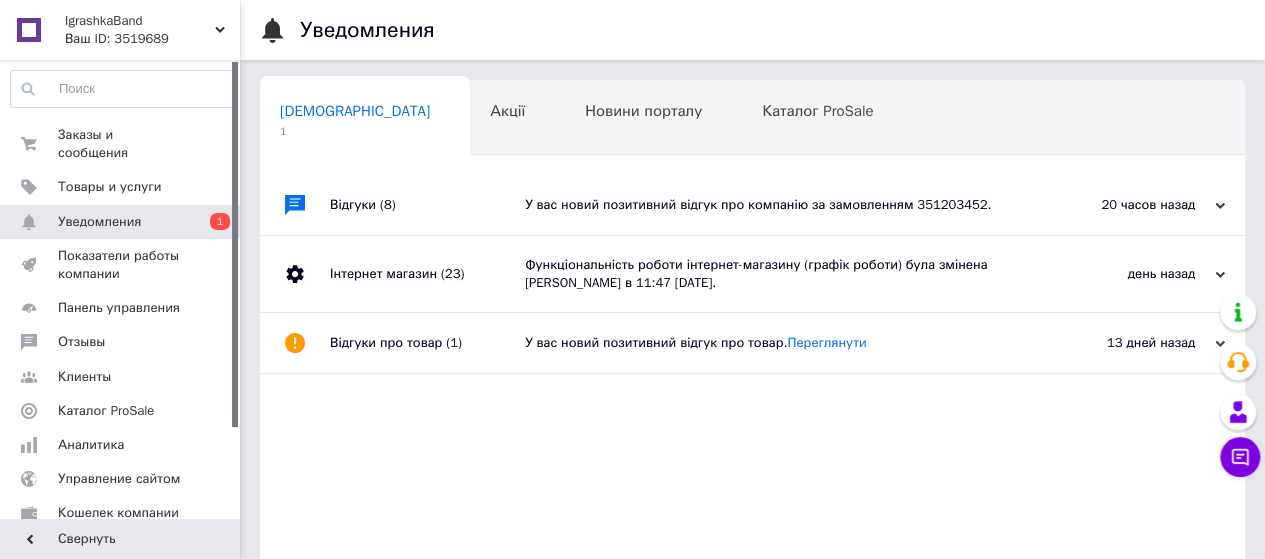 click on "У вас новий позитивний відгук про компанію за замовленням 351203452." at bounding box center (775, 205) 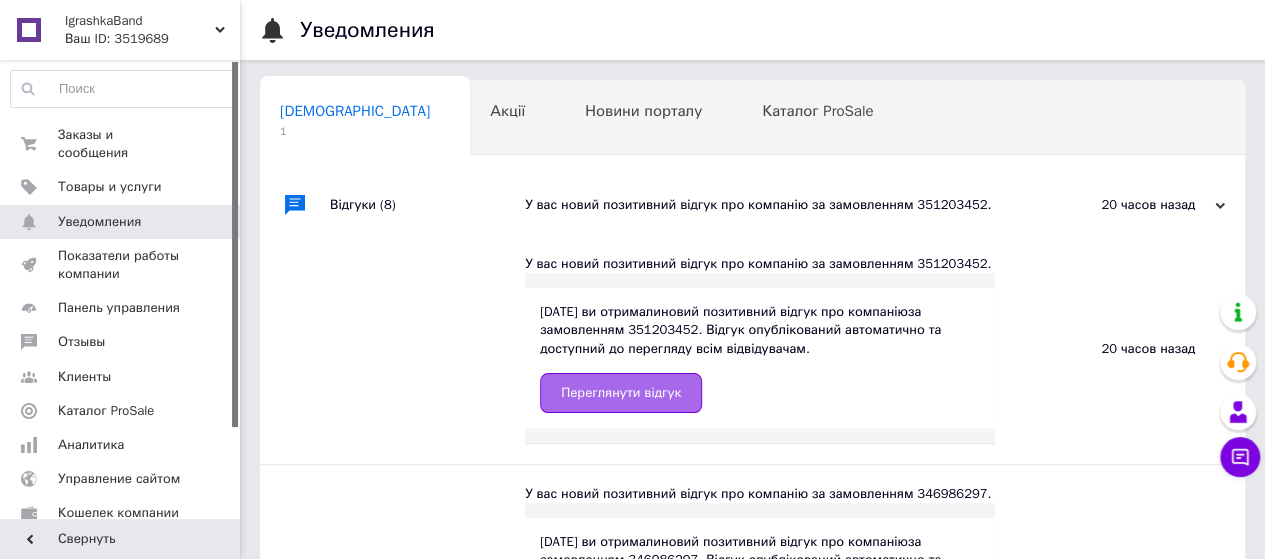 click on "Переглянути відгук" at bounding box center [621, 393] 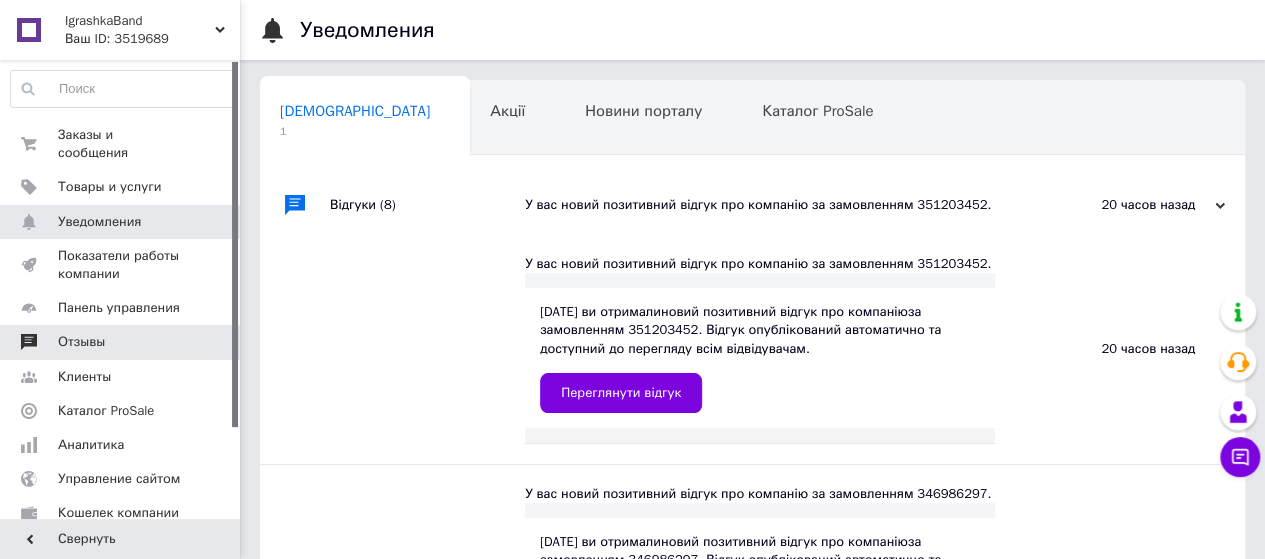 click on "Отзывы" at bounding box center [123, 342] 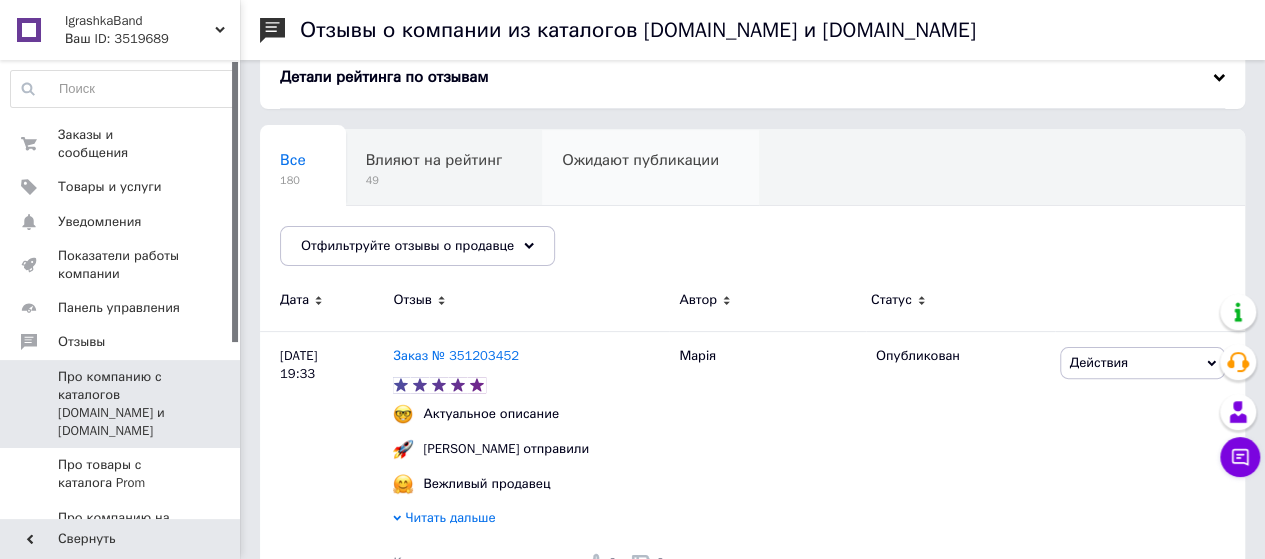scroll, scrollTop: 200, scrollLeft: 0, axis: vertical 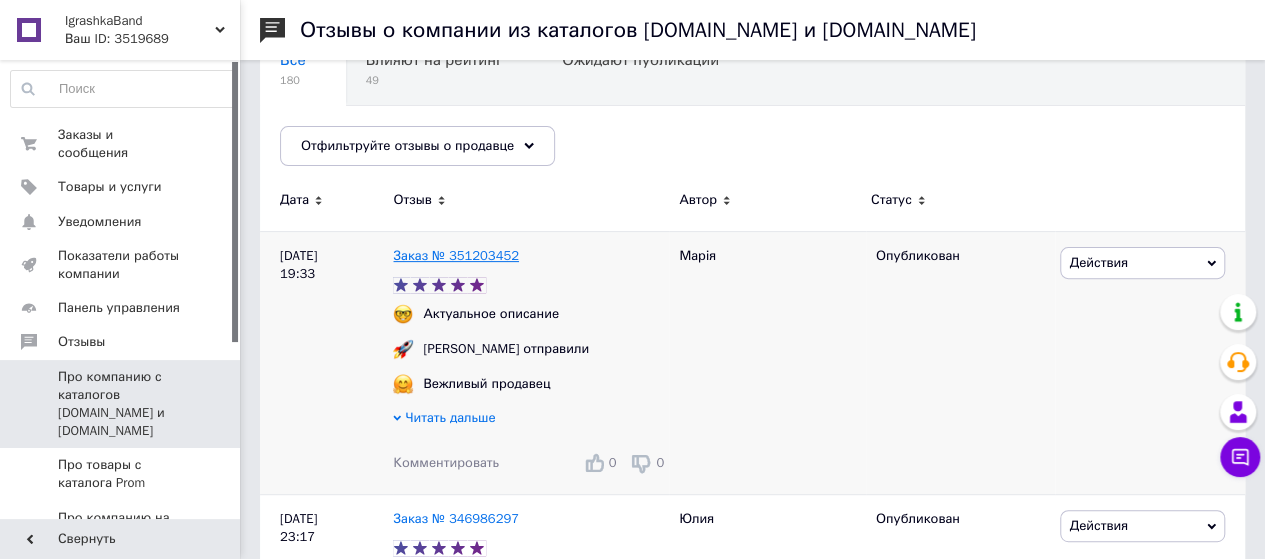 click on "Заказ № 351203452" at bounding box center (456, 255) 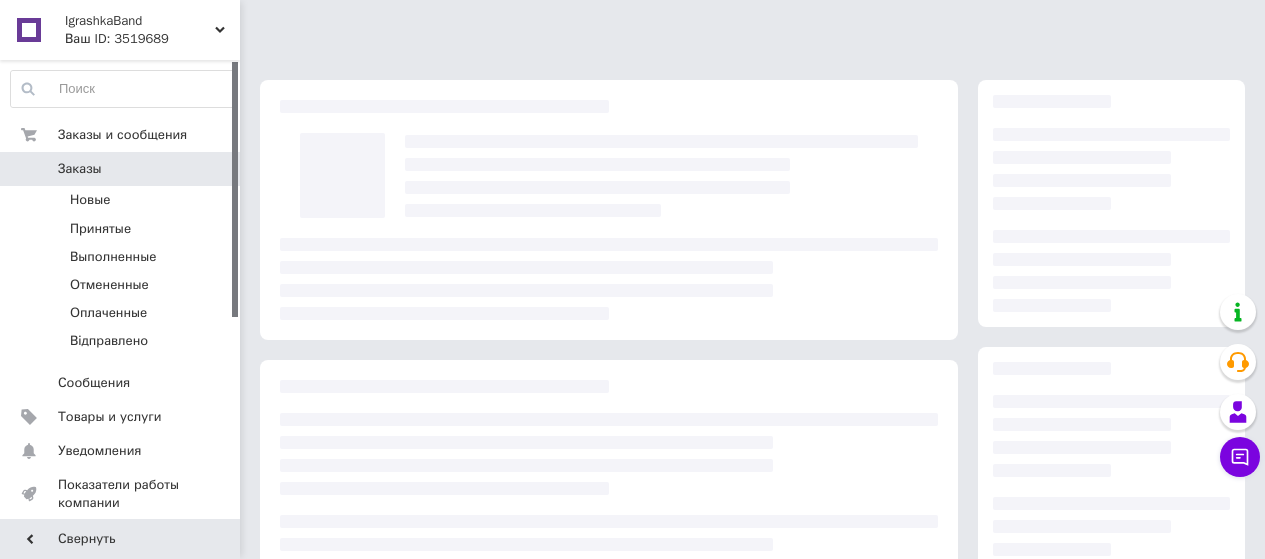scroll, scrollTop: 0, scrollLeft: 0, axis: both 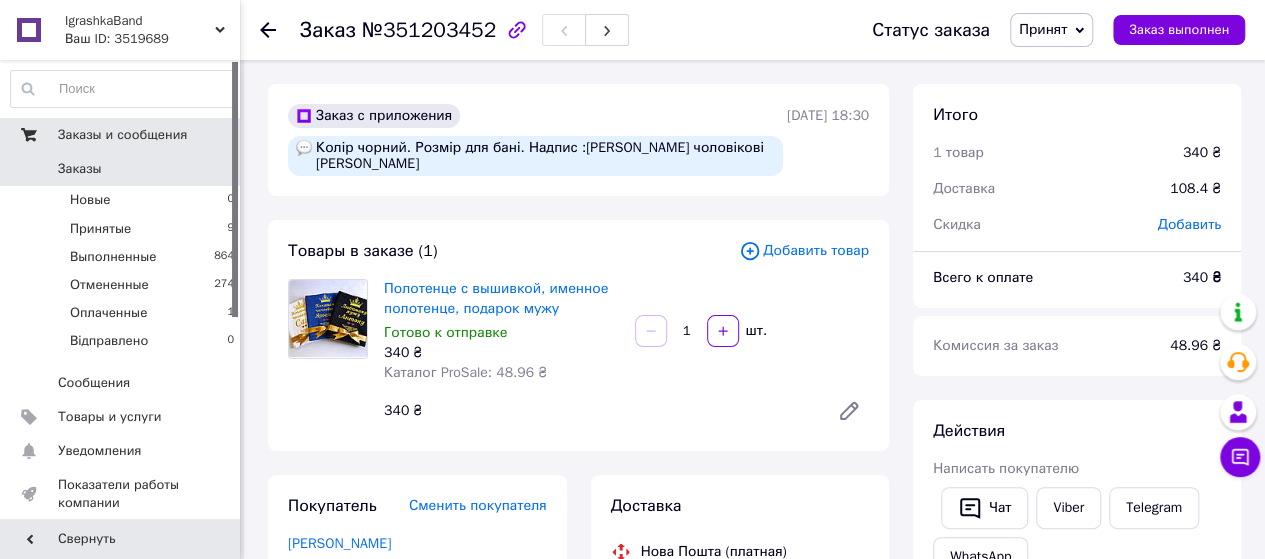 click on "Заказы и сообщения" at bounding box center [122, 135] 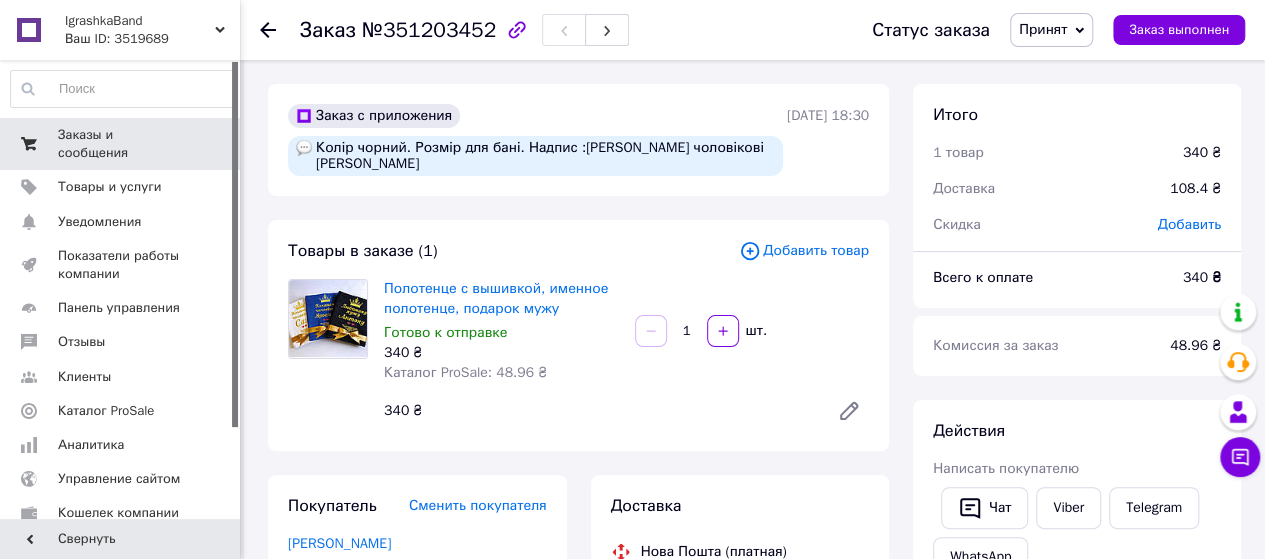 click on "Заказы и сообщения" at bounding box center (121, 144) 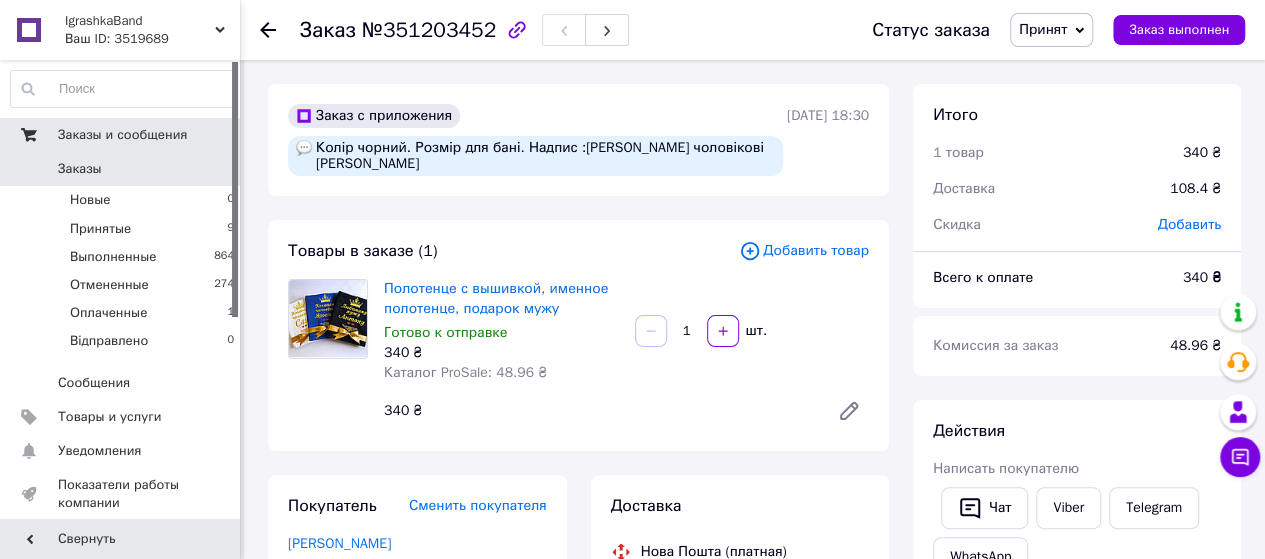 click on "Заказы и сообщения" at bounding box center [122, 135] 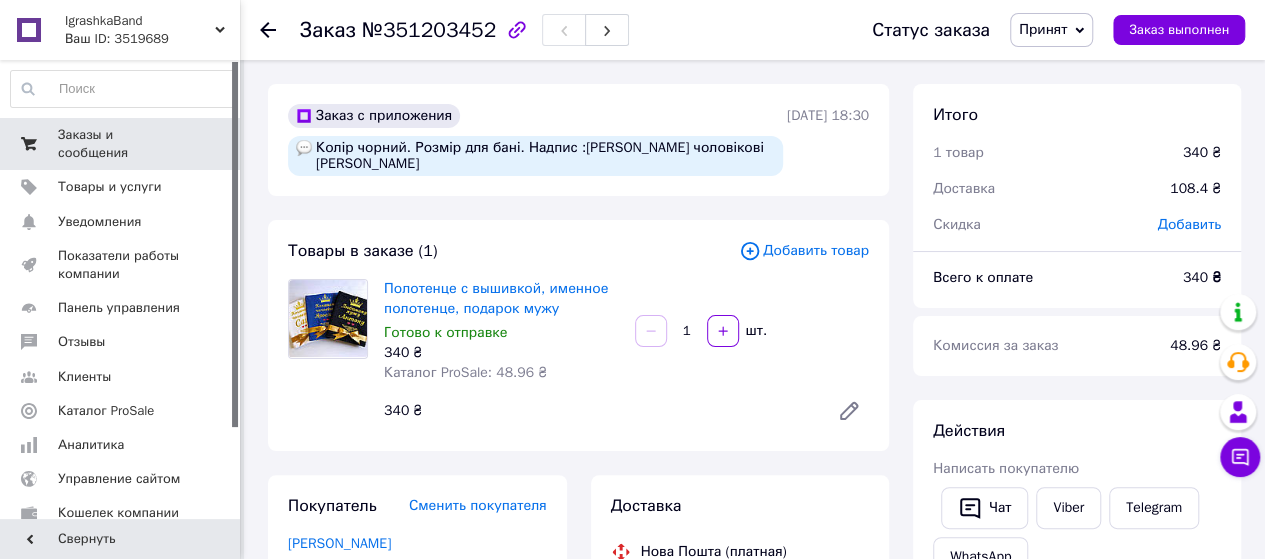 click on "Заказы и сообщения 0 0" at bounding box center [123, 144] 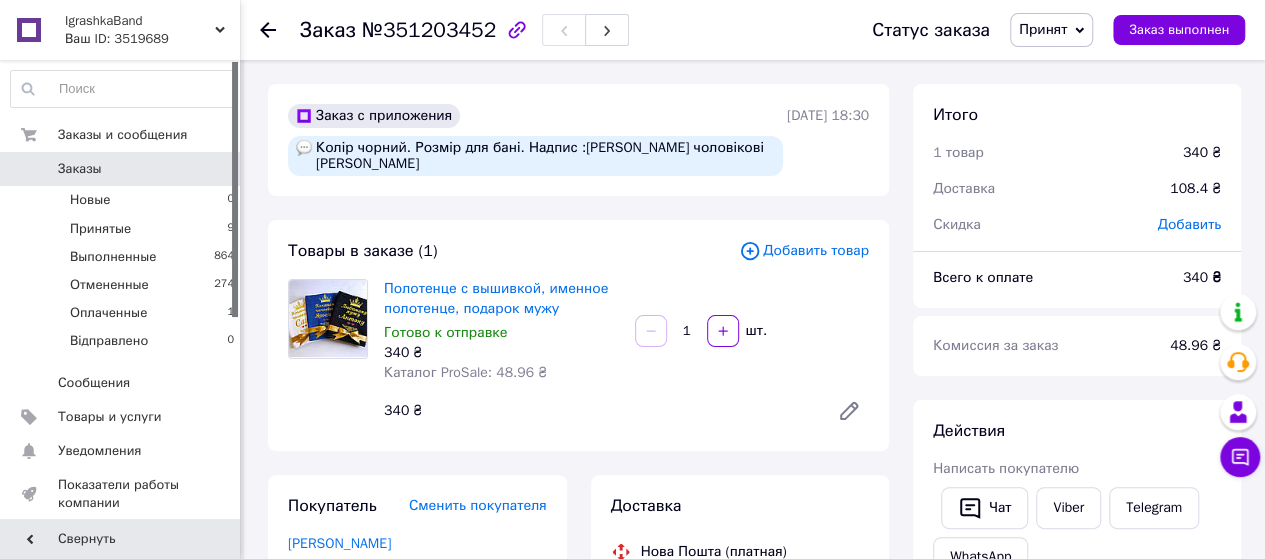 click on "Заказы" at bounding box center (80, 169) 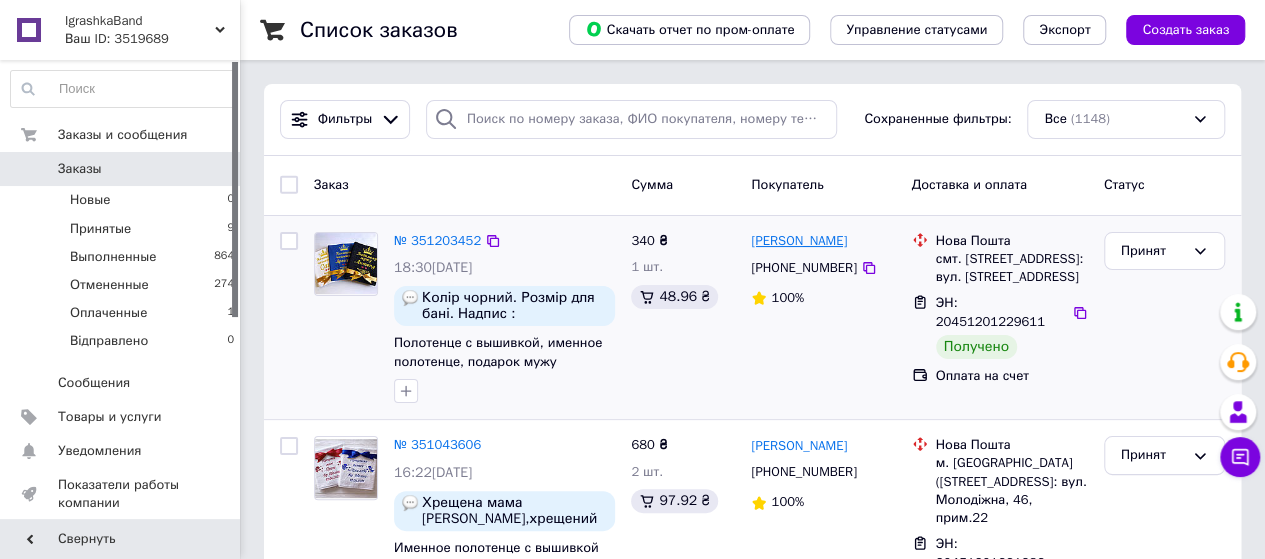 click on "Марія Оснач" at bounding box center [799, 241] 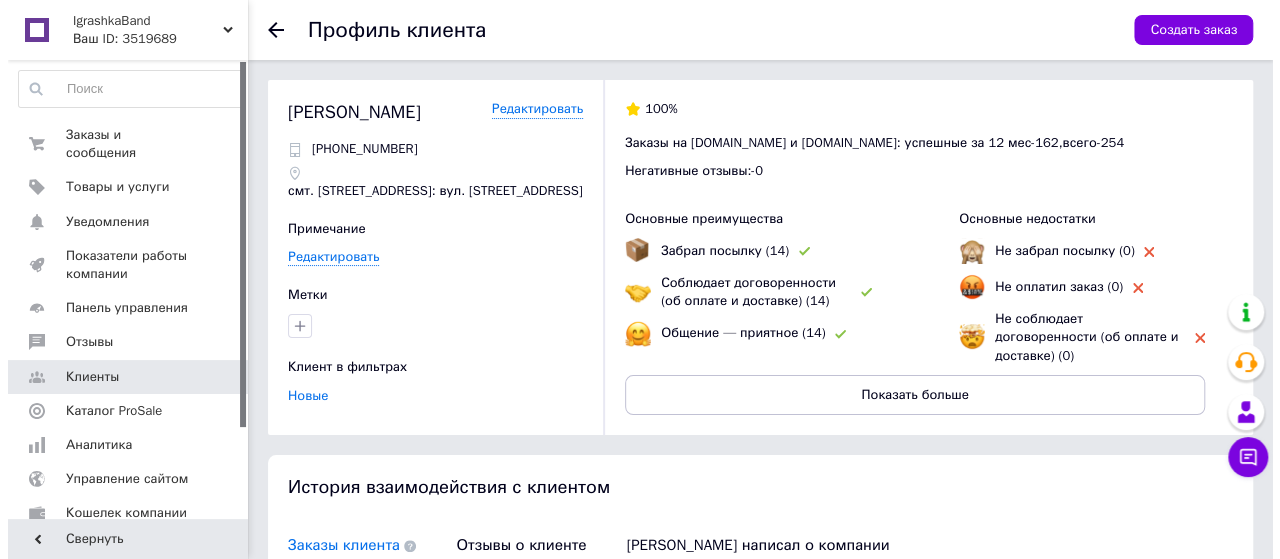 scroll, scrollTop: 300, scrollLeft: 0, axis: vertical 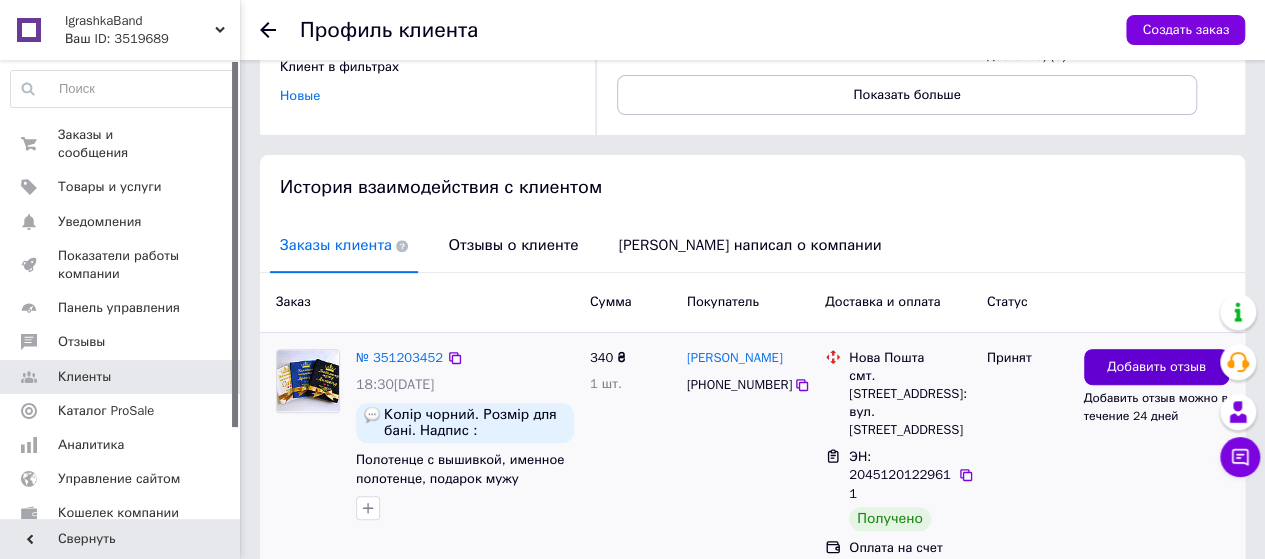 click on "Добавить отзыв" at bounding box center [1156, 367] 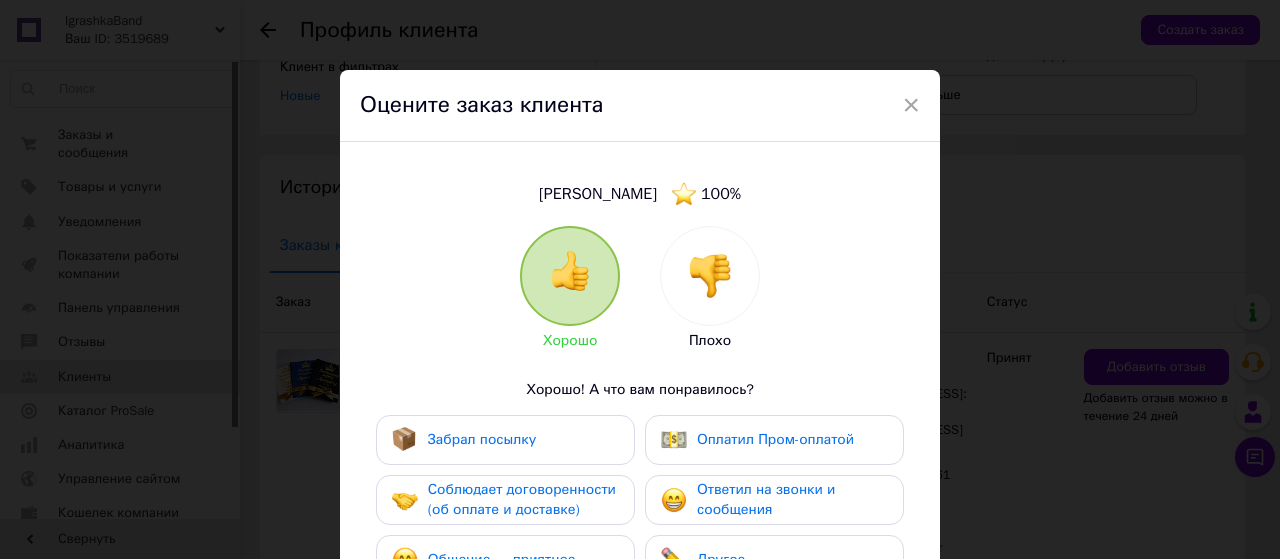 scroll, scrollTop: 100, scrollLeft: 0, axis: vertical 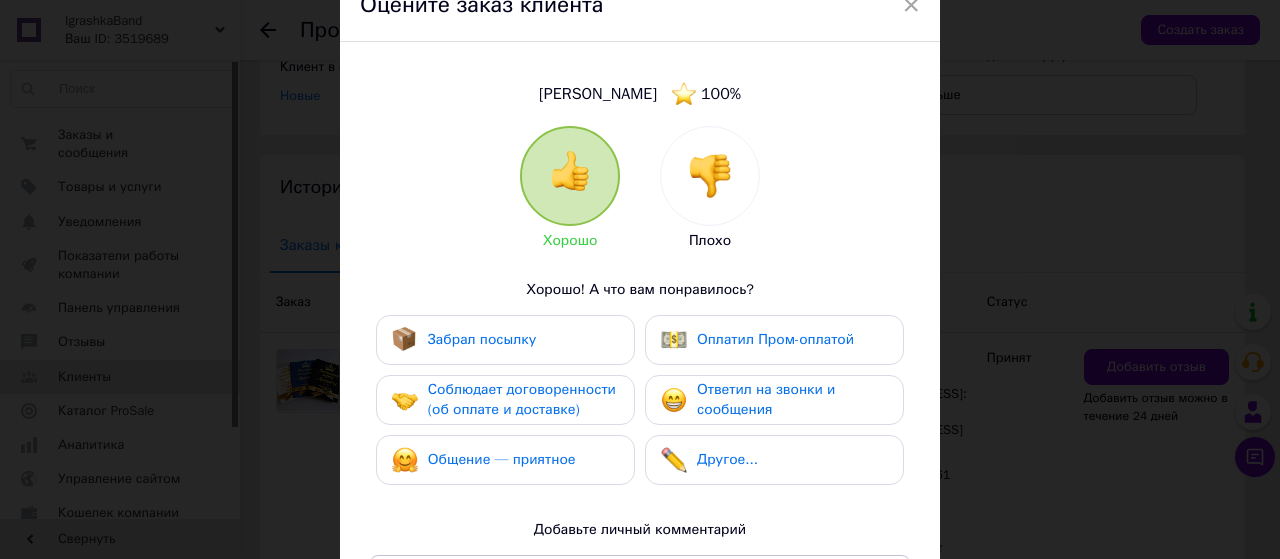 click on "Забрал посылку" at bounding box center [464, 340] 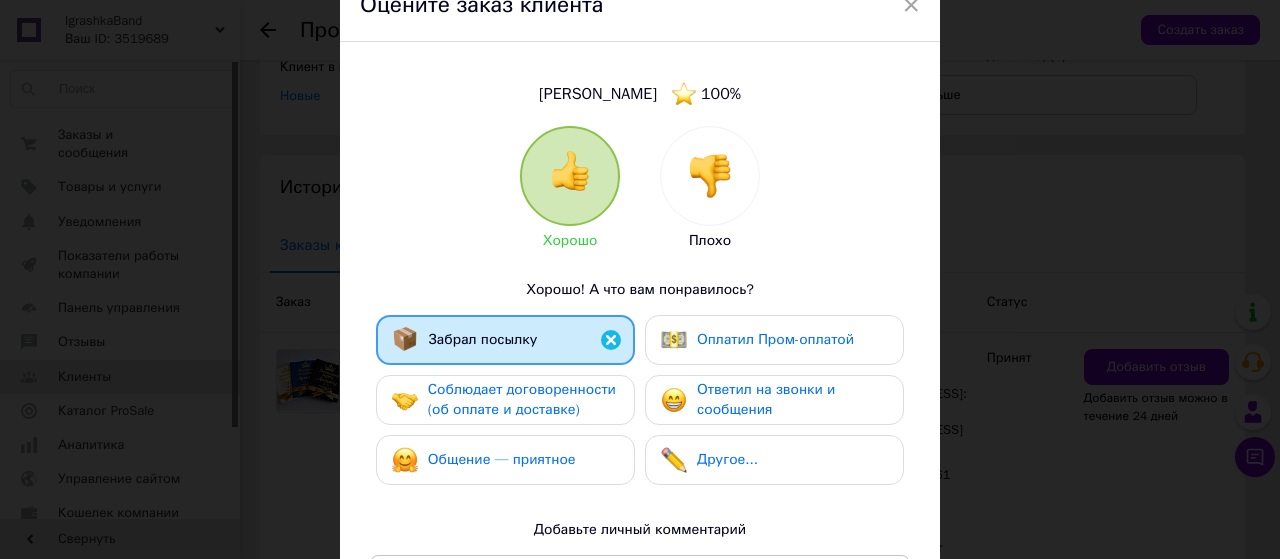 click on "Соблюдает договоренности (об оплате и доставке)" at bounding box center [522, 399] 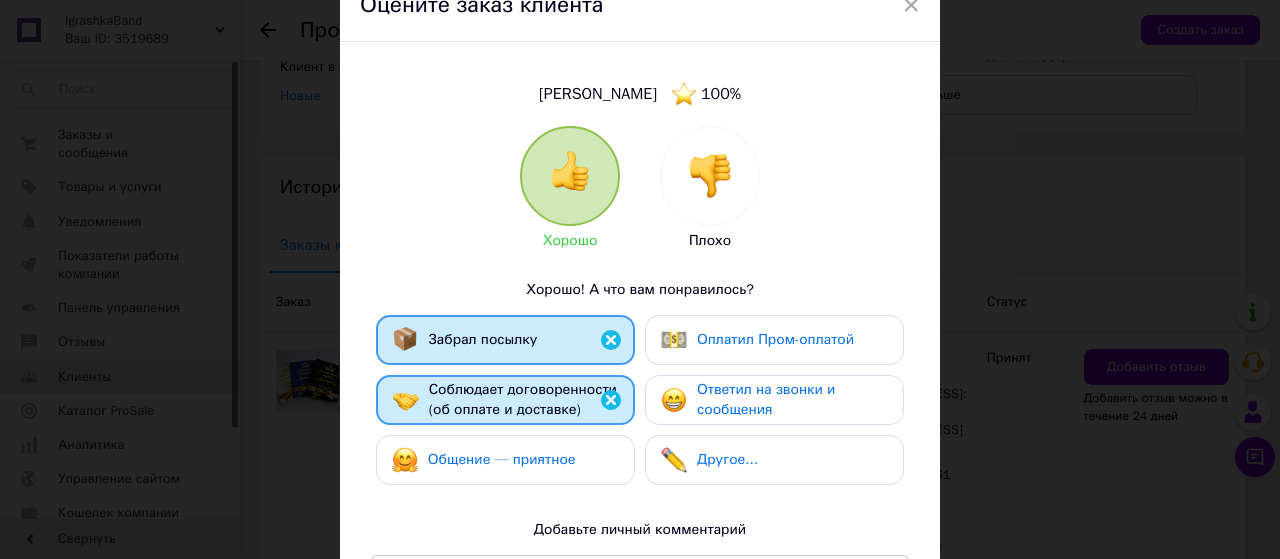 click on "Общение — приятное" at bounding box center [502, 459] 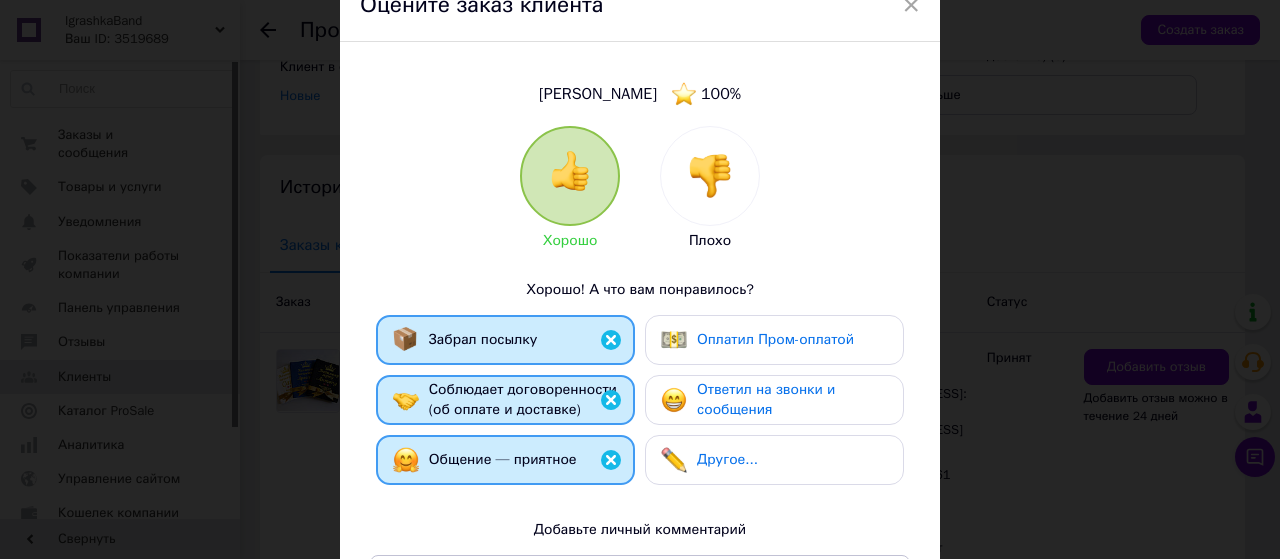 click on "Ответил на звонки и сообщения" at bounding box center (766, 399) 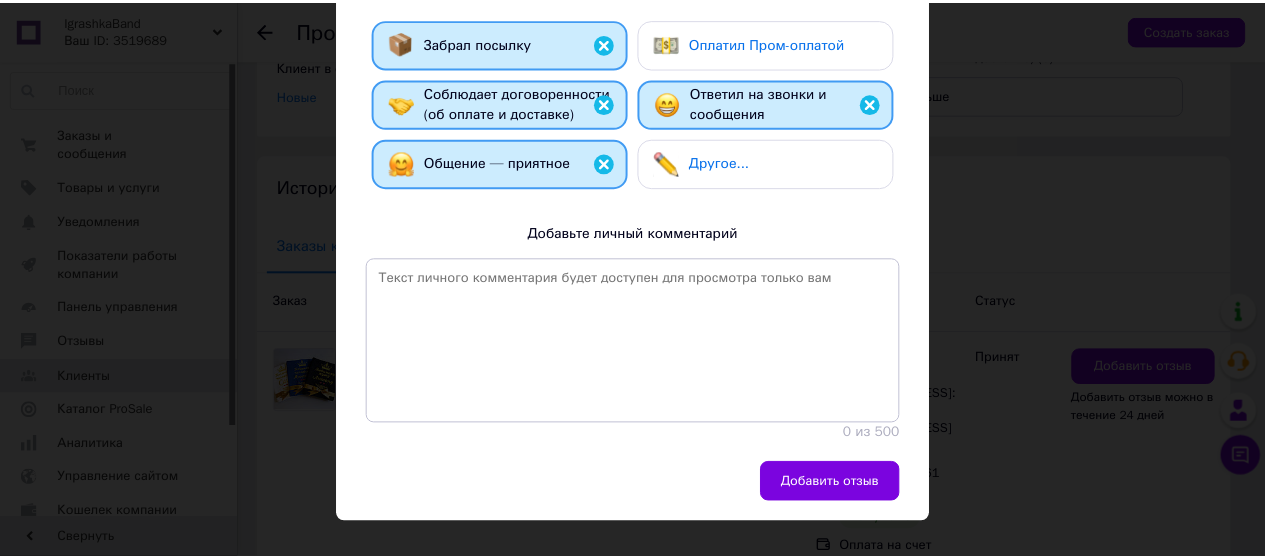 scroll, scrollTop: 430, scrollLeft: 0, axis: vertical 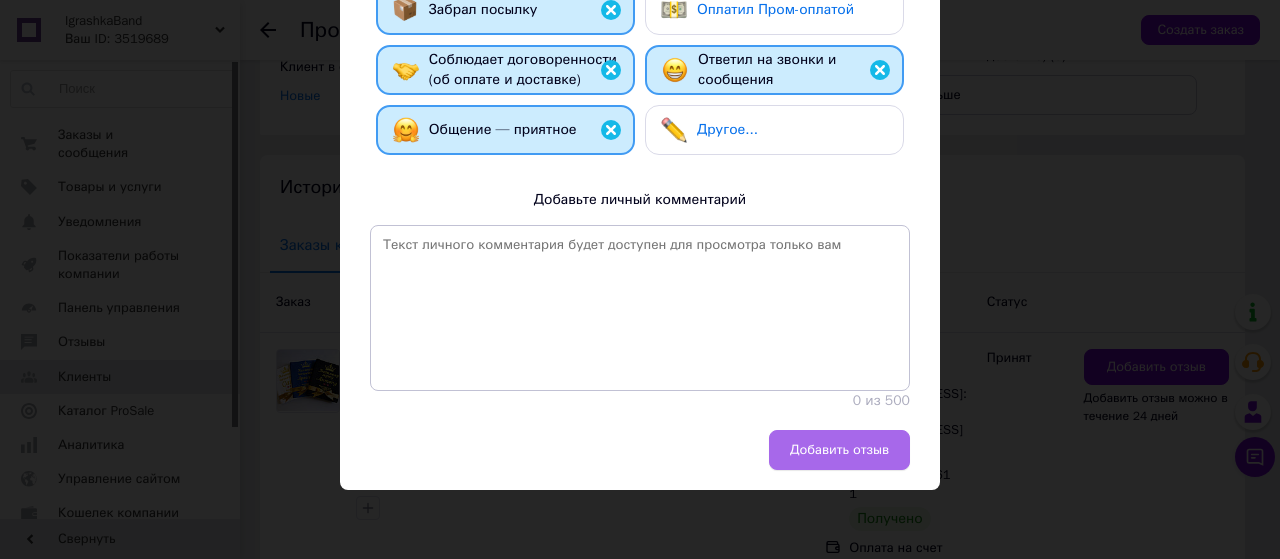 click on "Добавить отзыв" at bounding box center [839, 450] 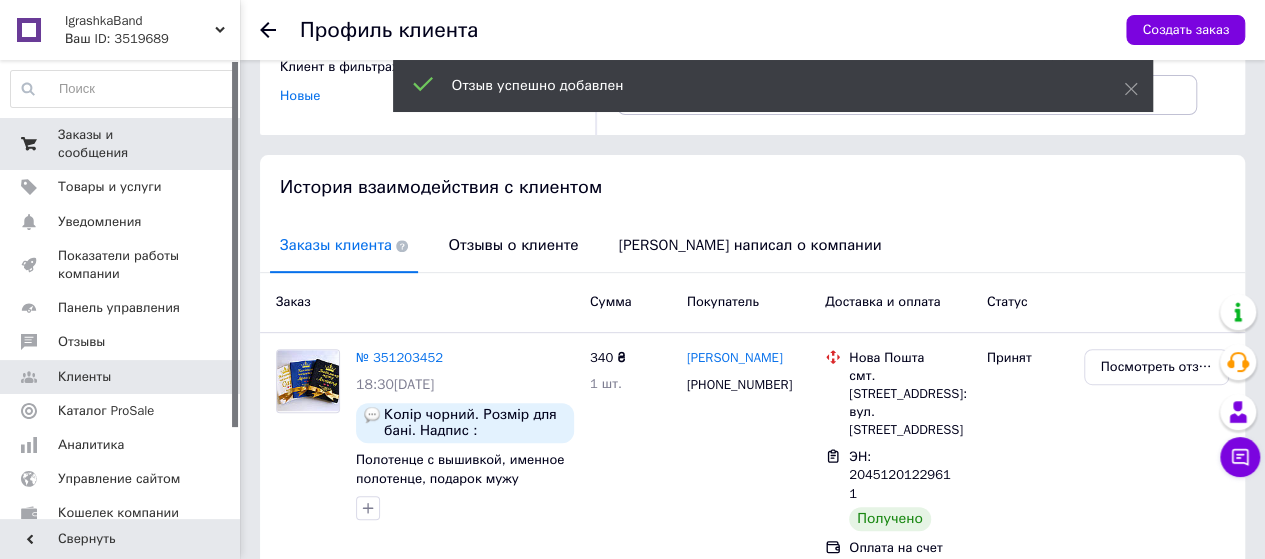 click on "Заказы и сообщения" at bounding box center (121, 144) 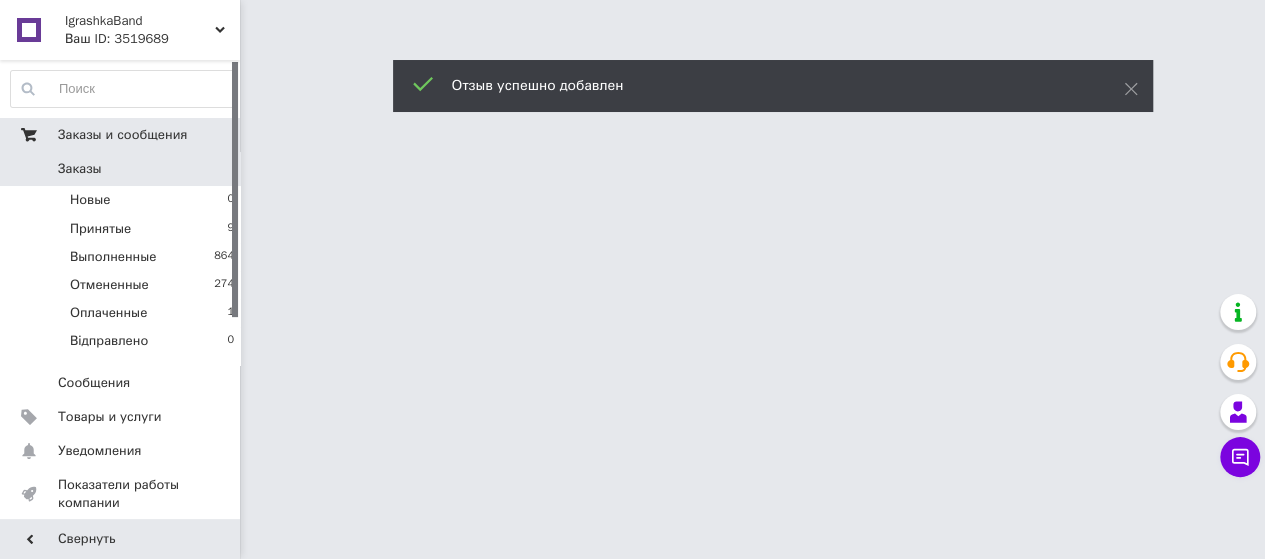 scroll, scrollTop: 0, scrollLeft: 0, axis: both 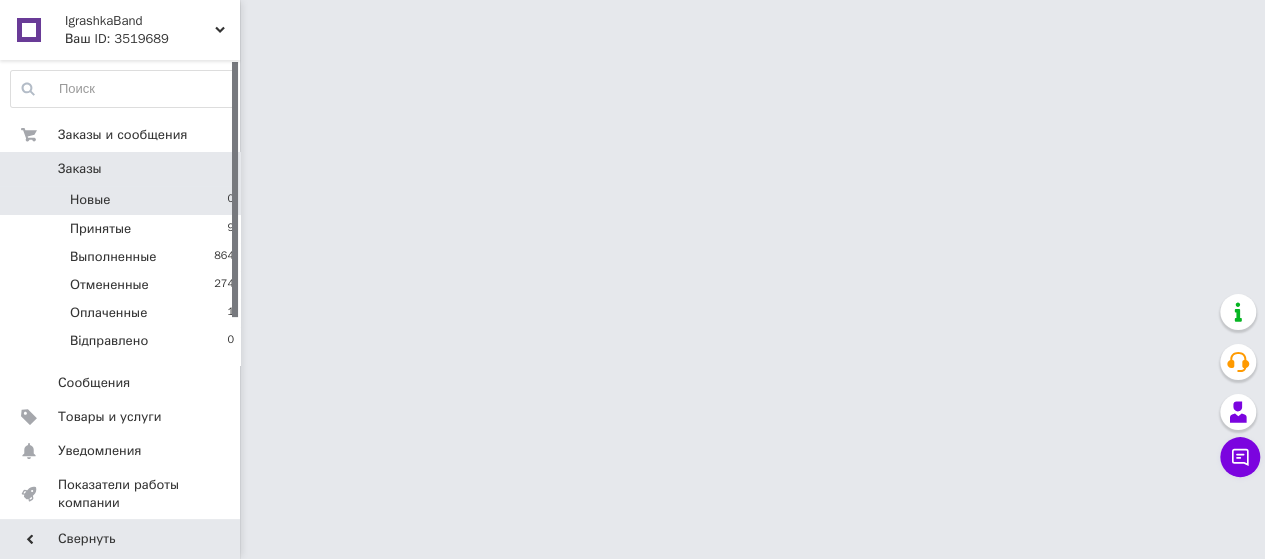 click on "Новые 0" at bounding box center (123, 200) 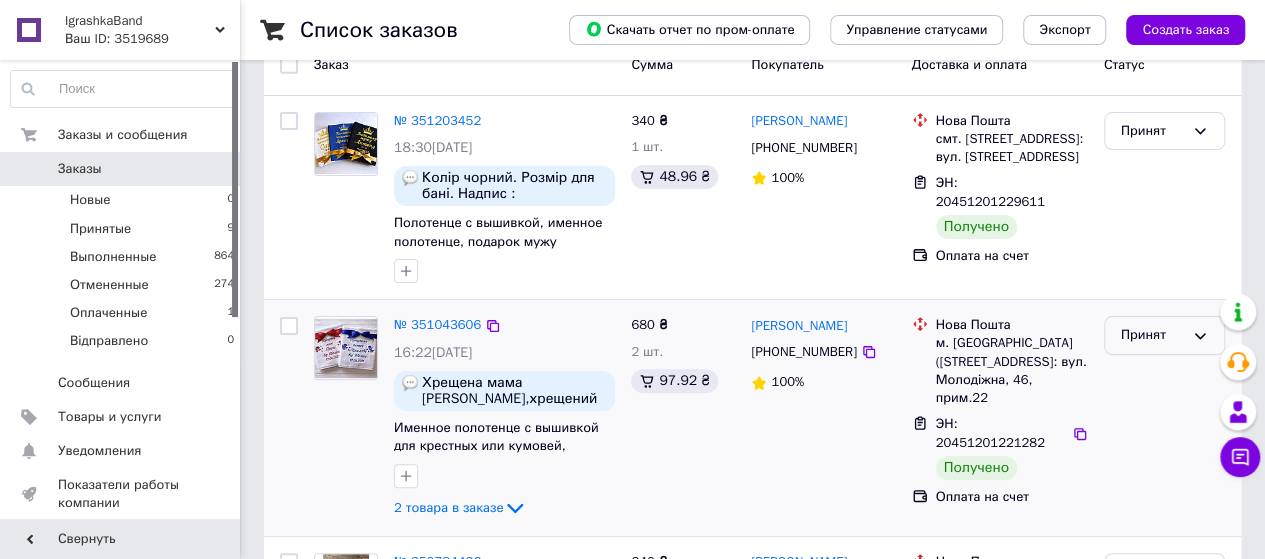 scroll, scrollTop: 0, scrollLeft: 0, axis: both 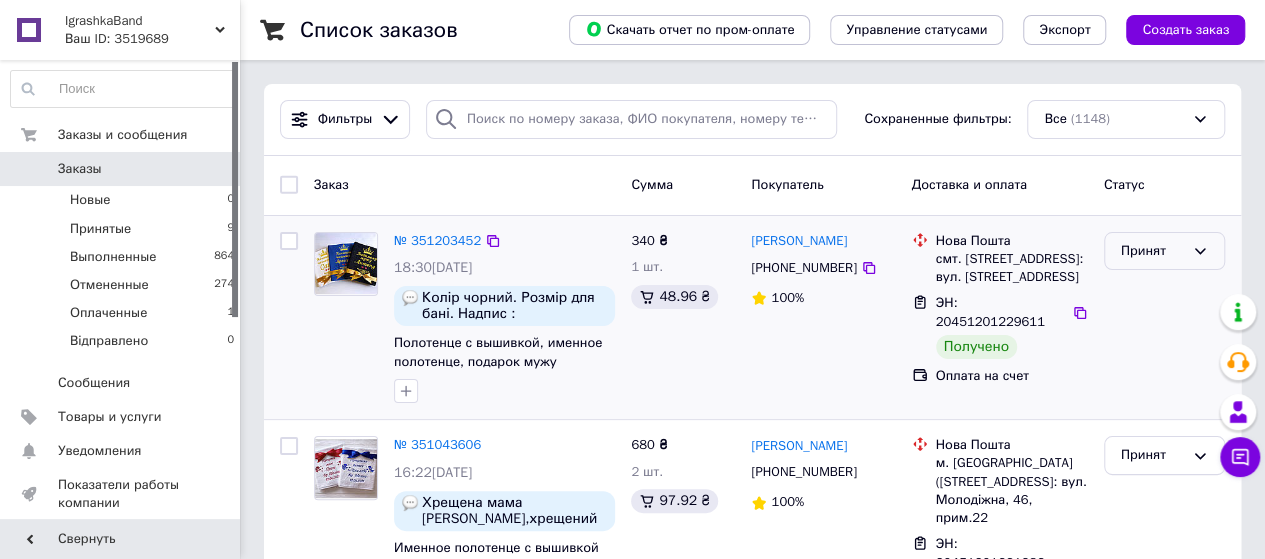 click on "Принят" at bounding box center [1152, 251] 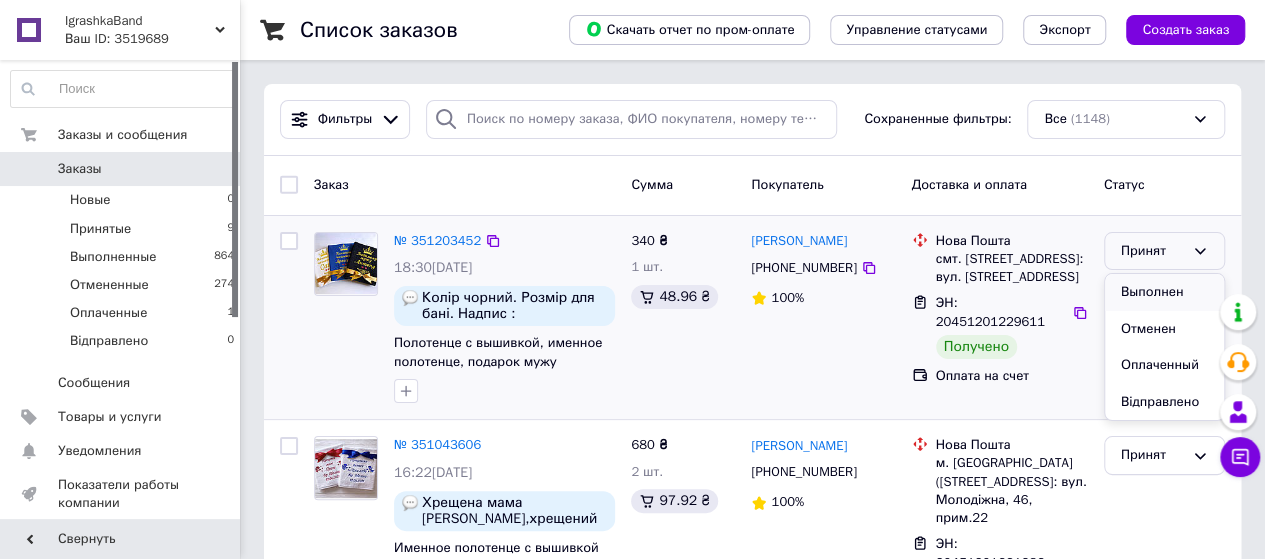 click on "Выполнен" at bounding box center (1164, 292) 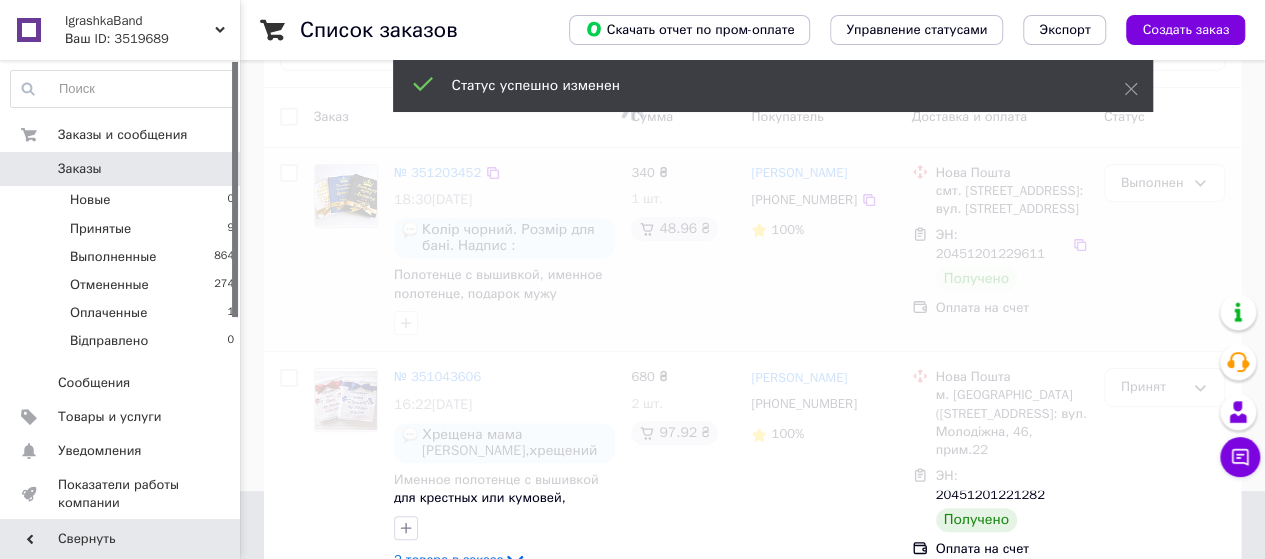 scroll, scrollTop: 100, scrollLeft: 0, axis: vertical 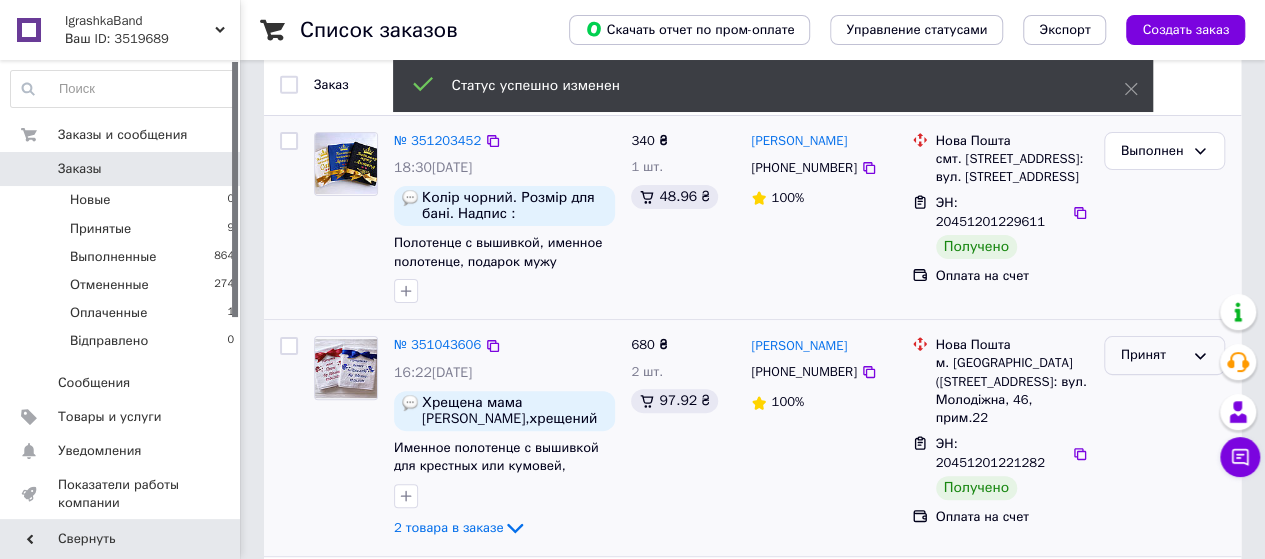 click on "Принят" at bounding box center [1152, 355] 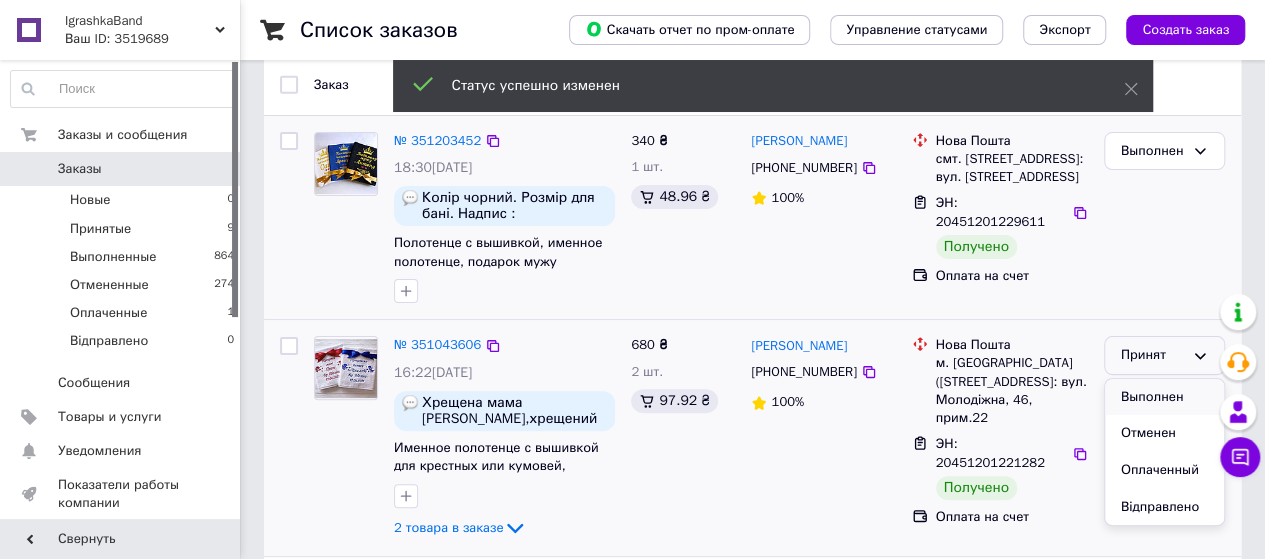 click on "Выполнен" at bounding box center (1164, 397) 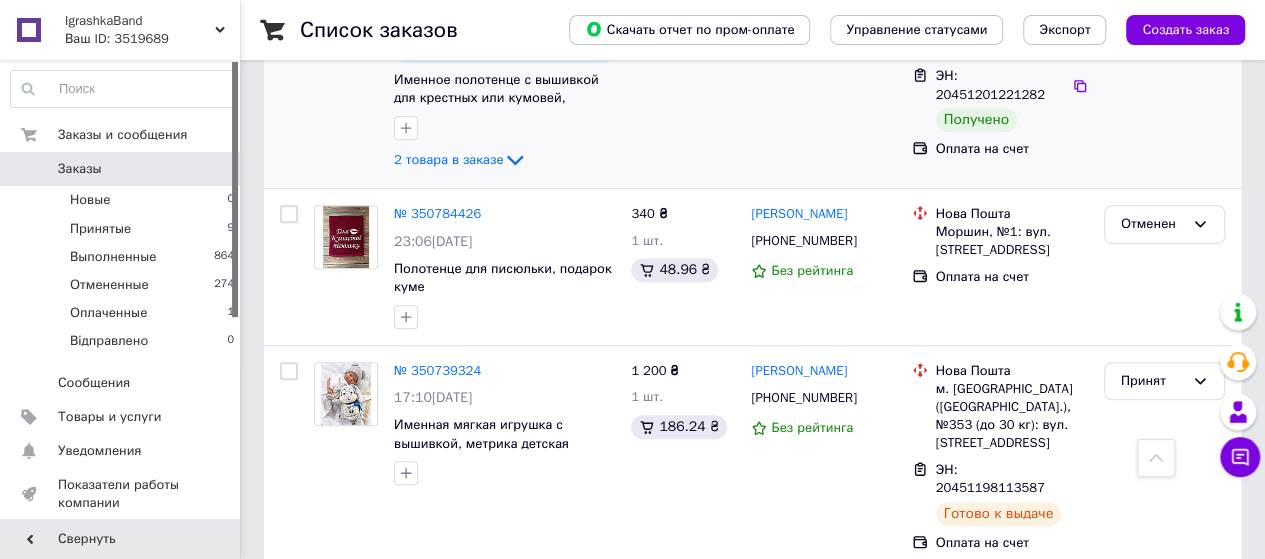 scroll, scrollTop: 500, scrollLeft: 0, axis: vertical 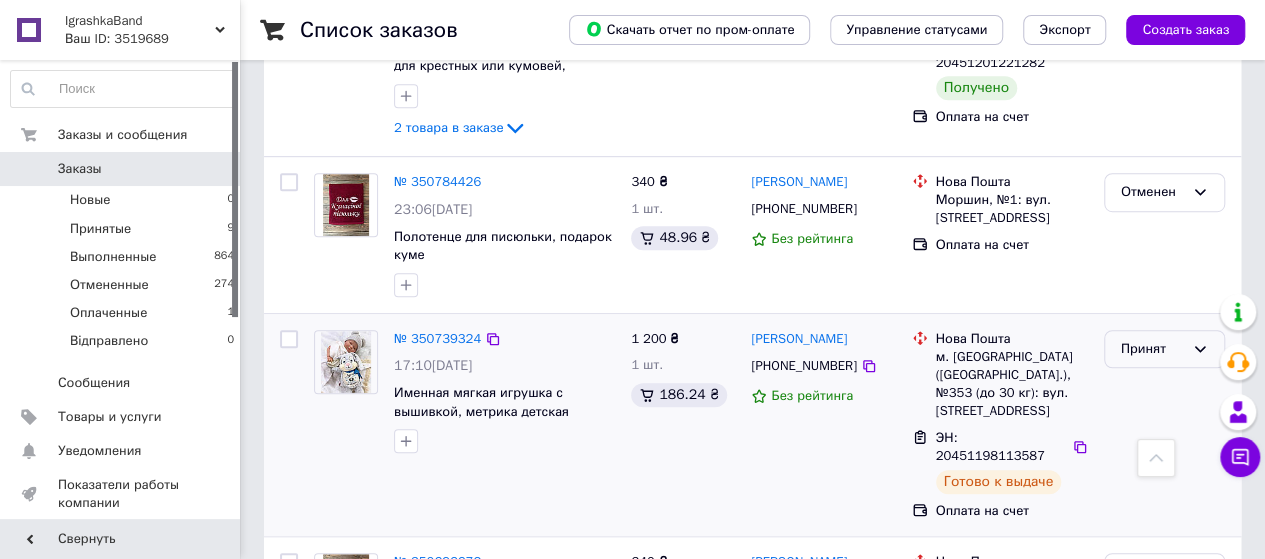 click on "Принят" at bounding box center [1152, 349] 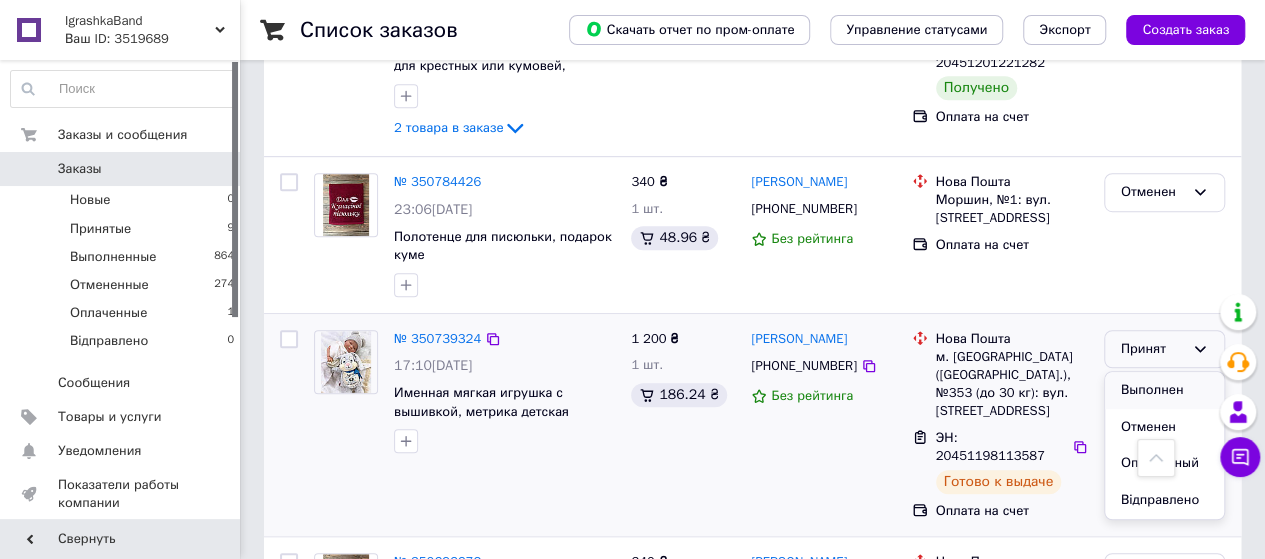 click on "Выполнен" at bounding box center [1164, 390] 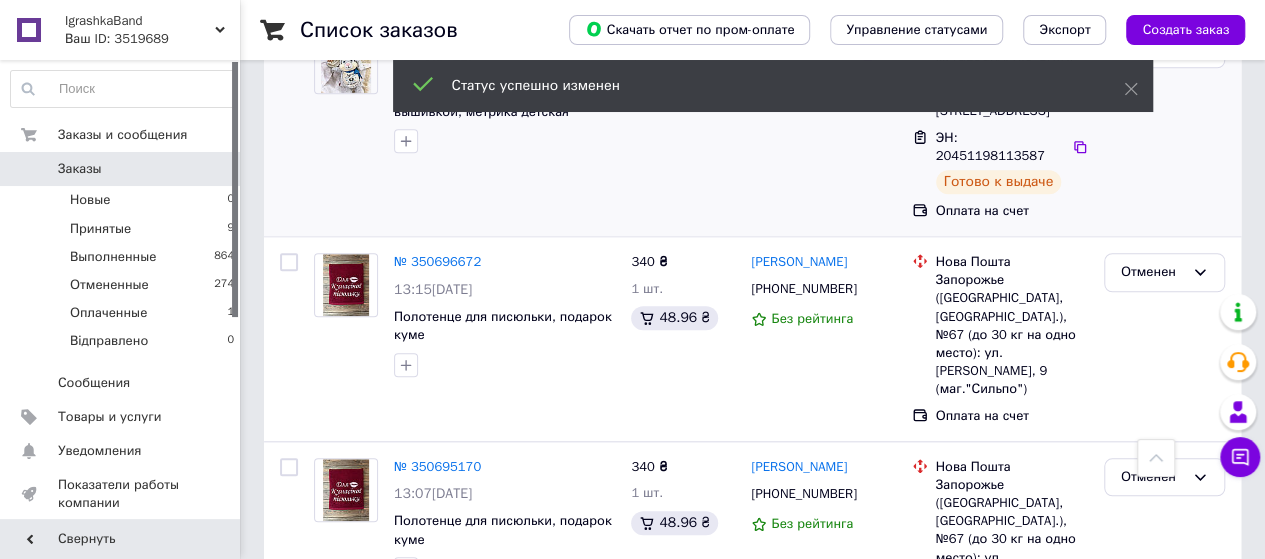 scroll, scrollTop: 1000, scrollLeft: 0, axis: vertical 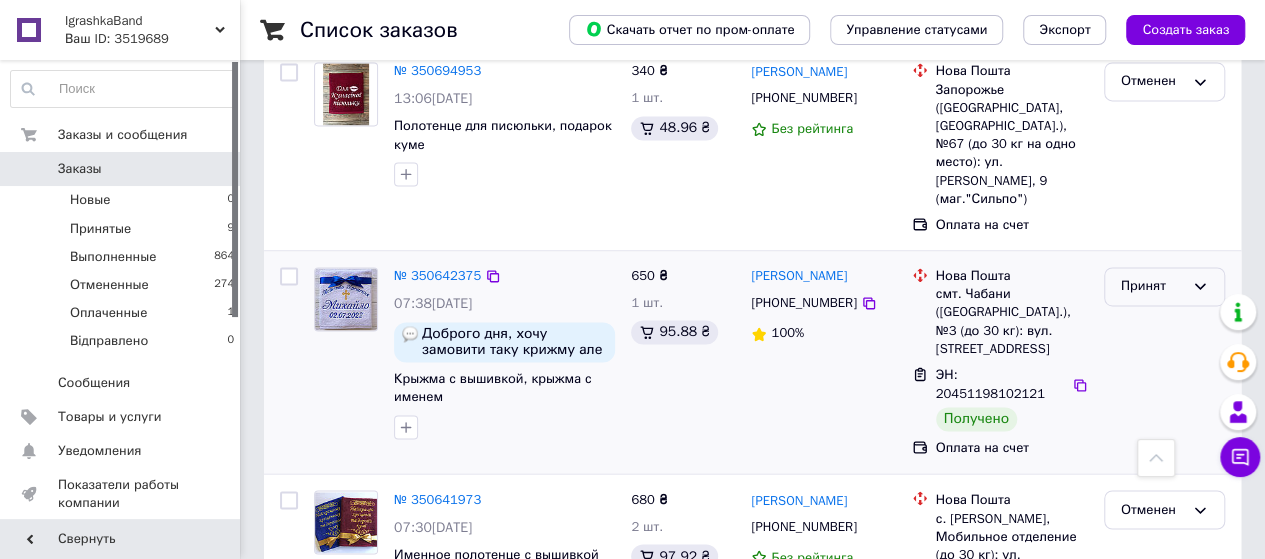 click on "Принят" at bounding box center [1152, 286] 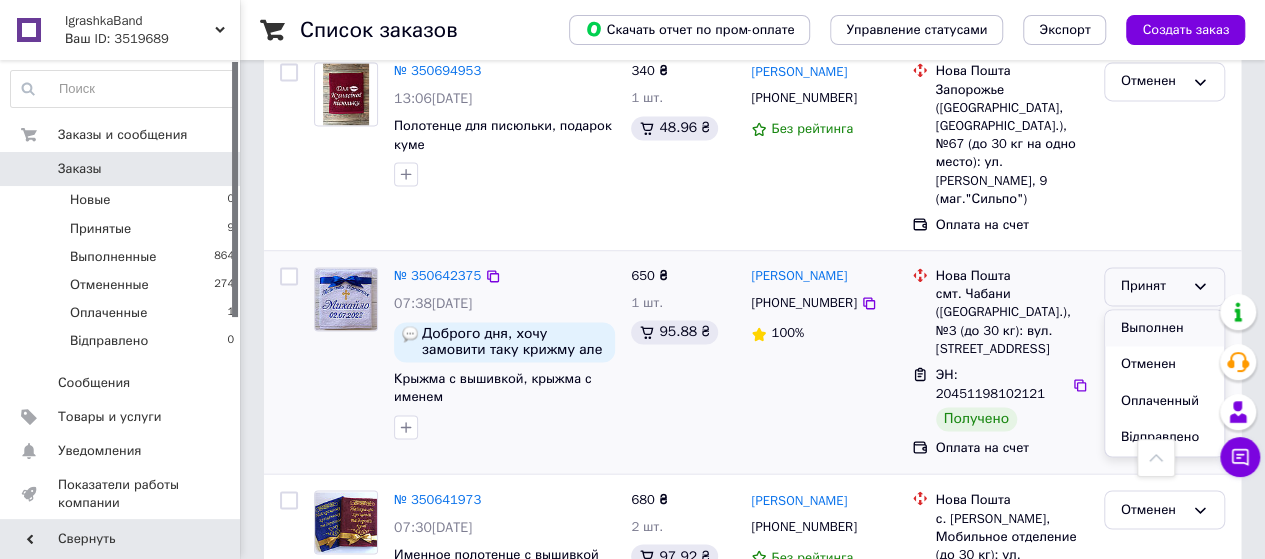 click on "Выполнен" at bounding box center [1164, 328] 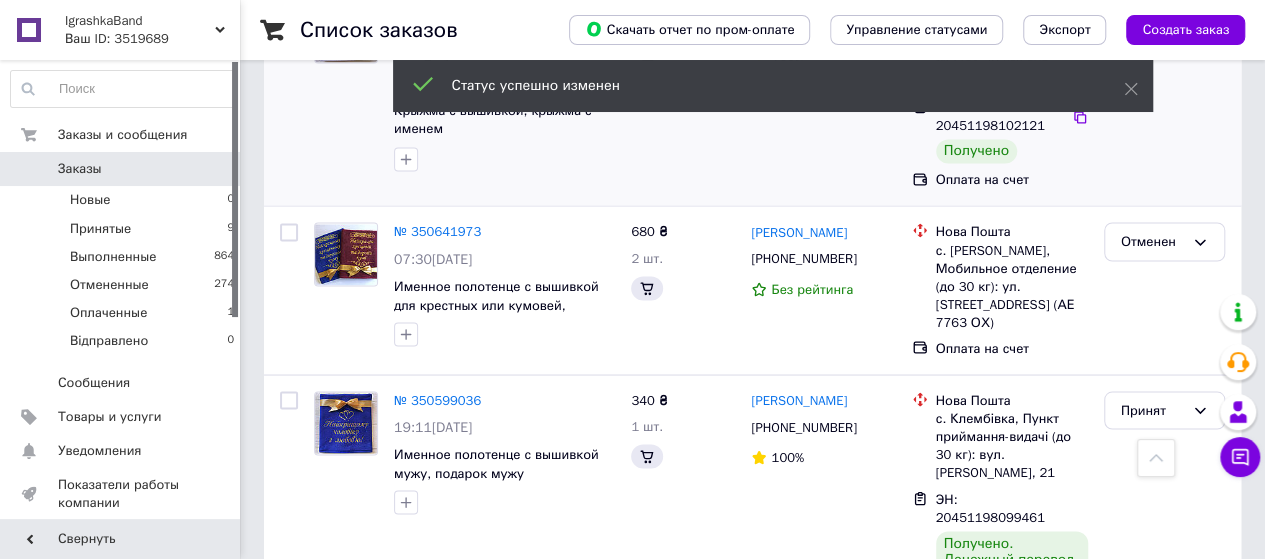 scroll, scrollTop: 1700, scrollLeft: 0, axis: vertical 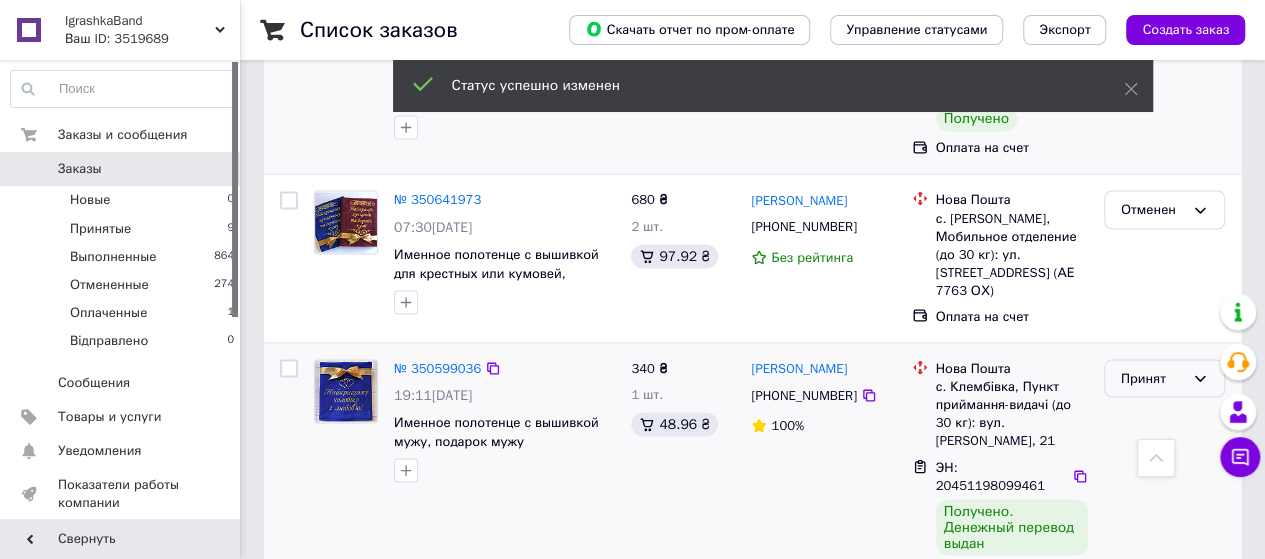 click on "Принят" at bounding box center [1152, 378] 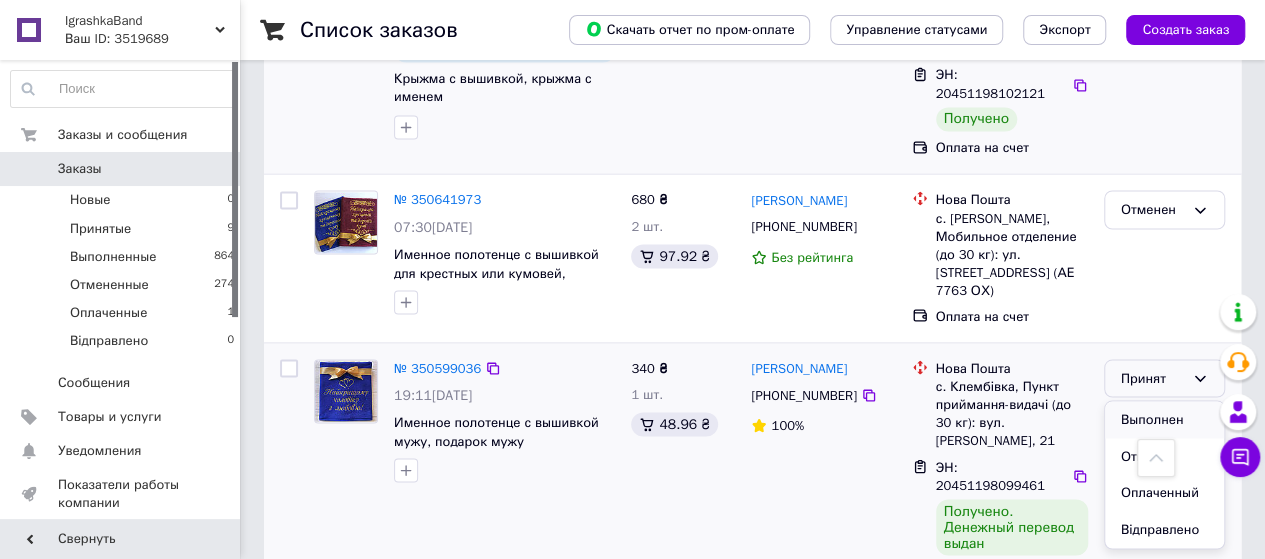 click on "Выполнен" at bounding box center [1164, 419] 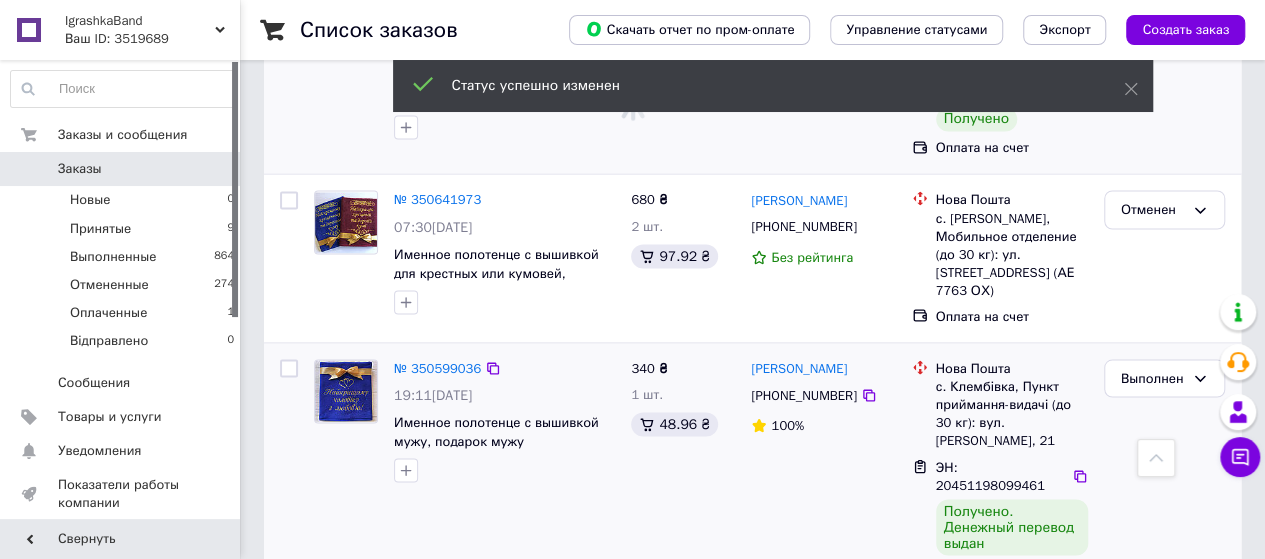 scroll, scrollTop: 1900, scrollLeft: 0, axis: vertical 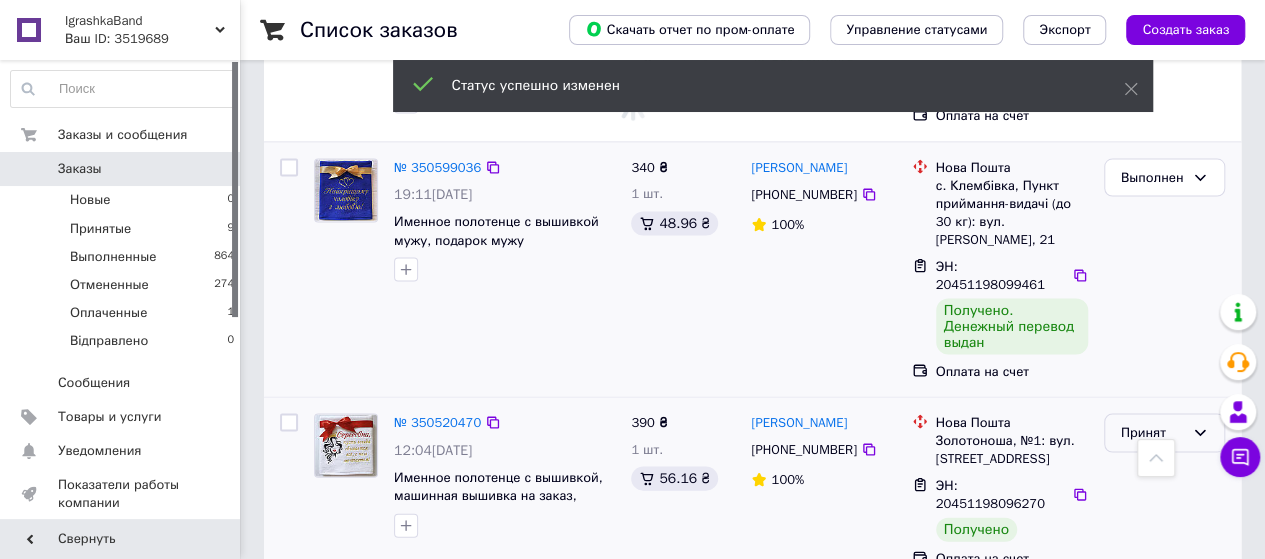 click on "Принят" at bounding box center [1152, 433] 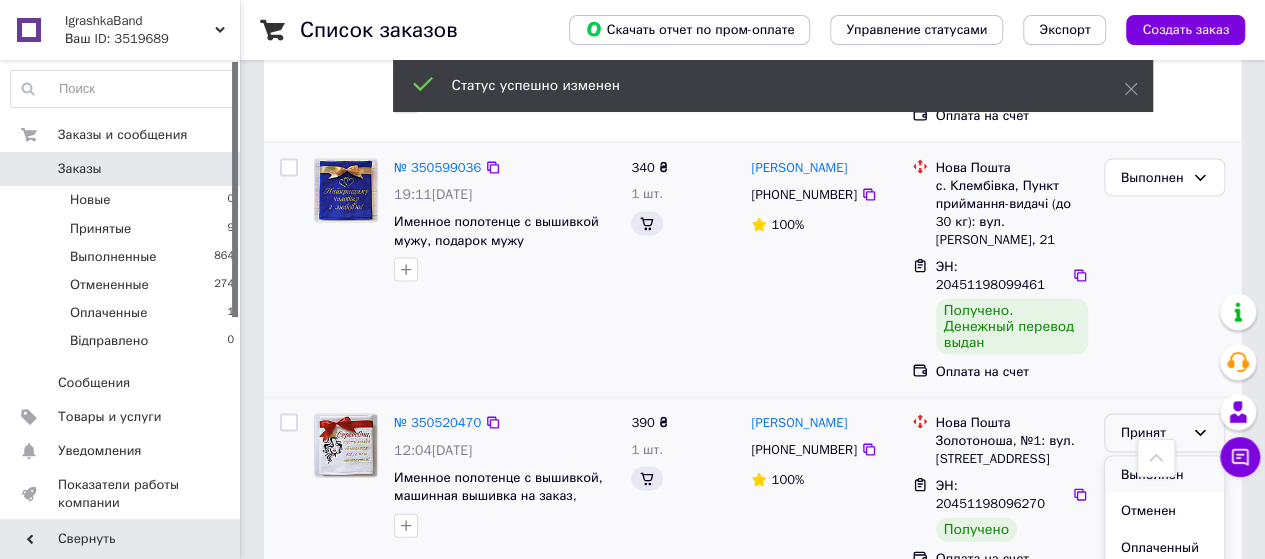 click on "Выполнен" at bounding box center [1164, 475] 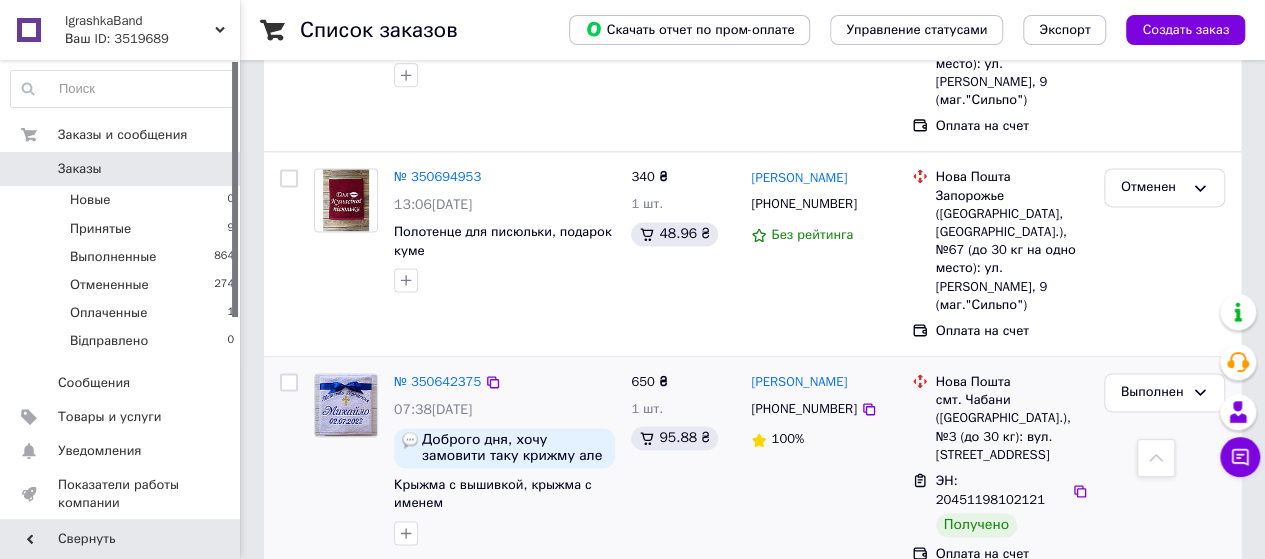 scroll, scrollTop: 1100, scrollLeft: 0, axis: vertical 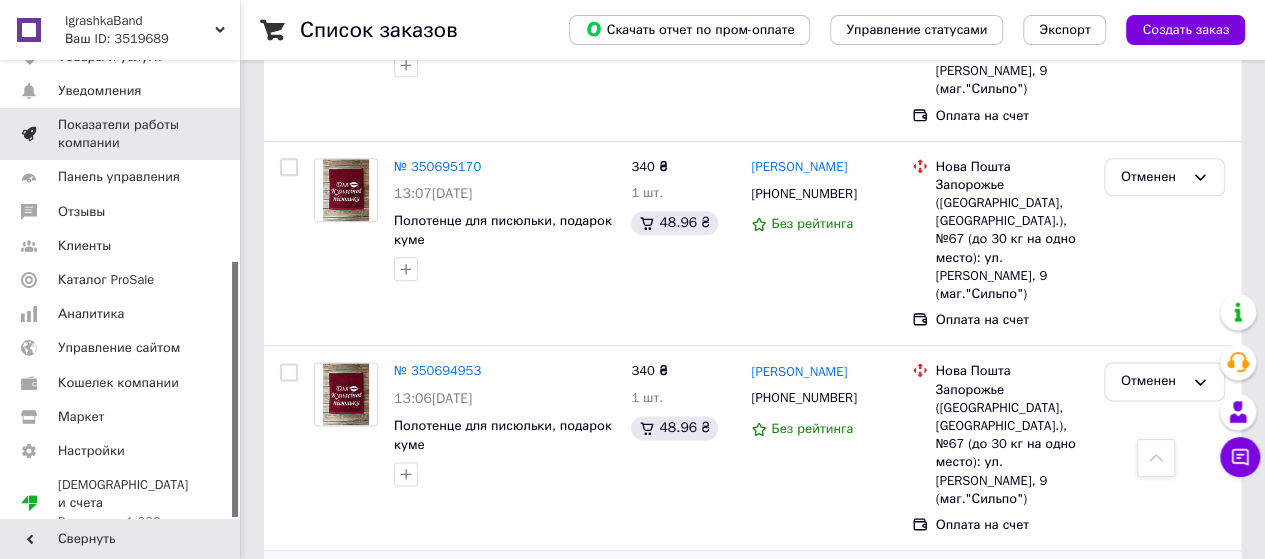 click on "Показатели работы компании" at bounding box center [121, 134] 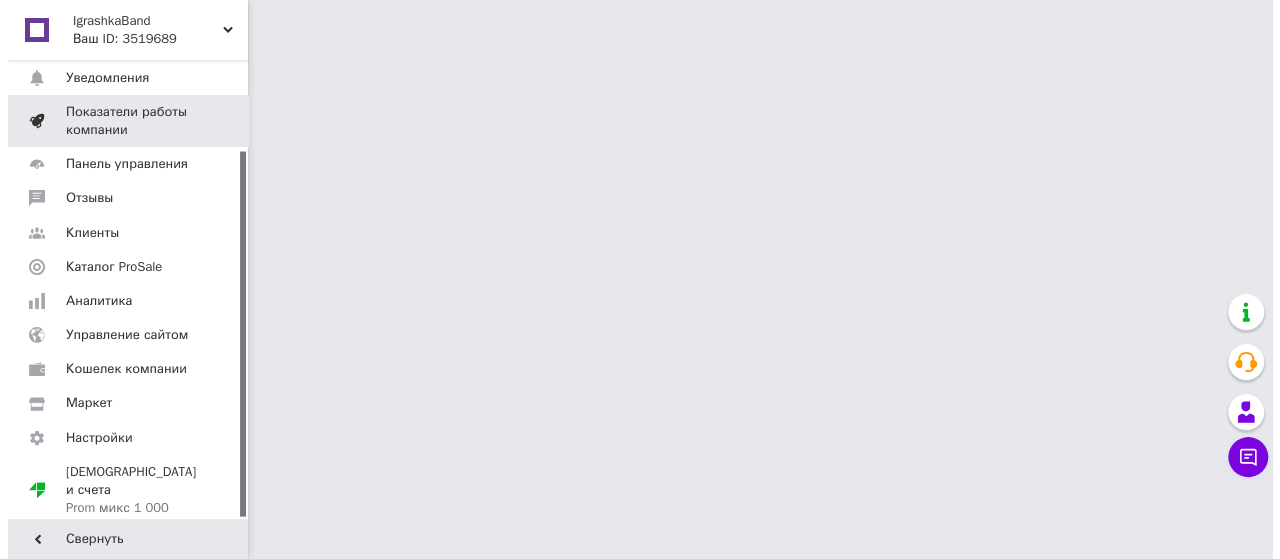 scroll, scrollTop: 0, scrollLeft: 0, axis: both 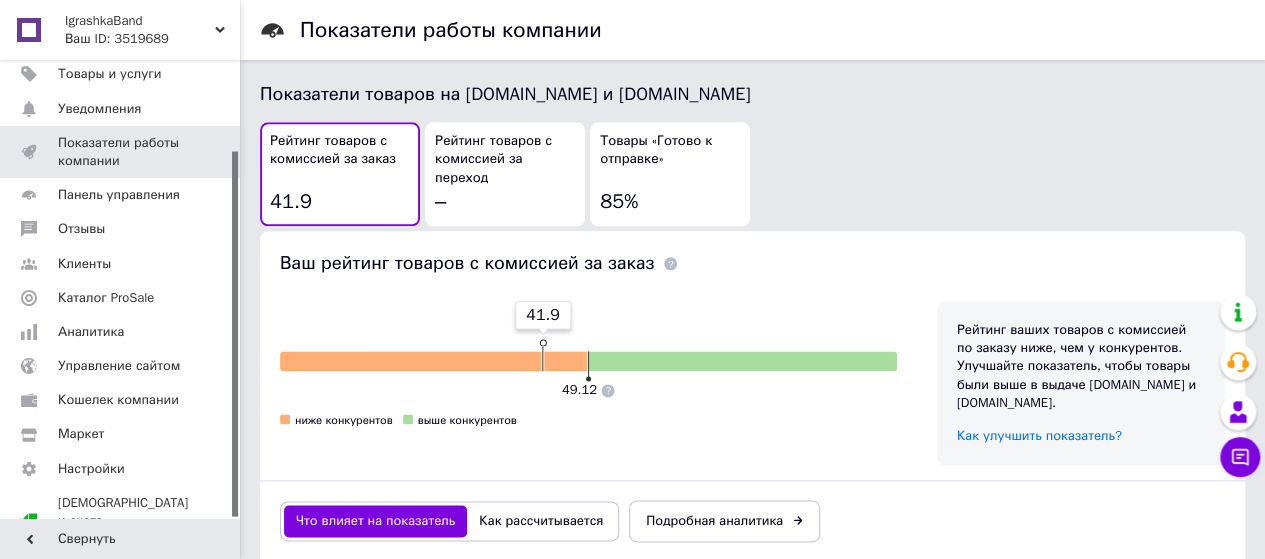 click on "Товары «Готово к отправке» 85%" at bounding box center (670, 174) 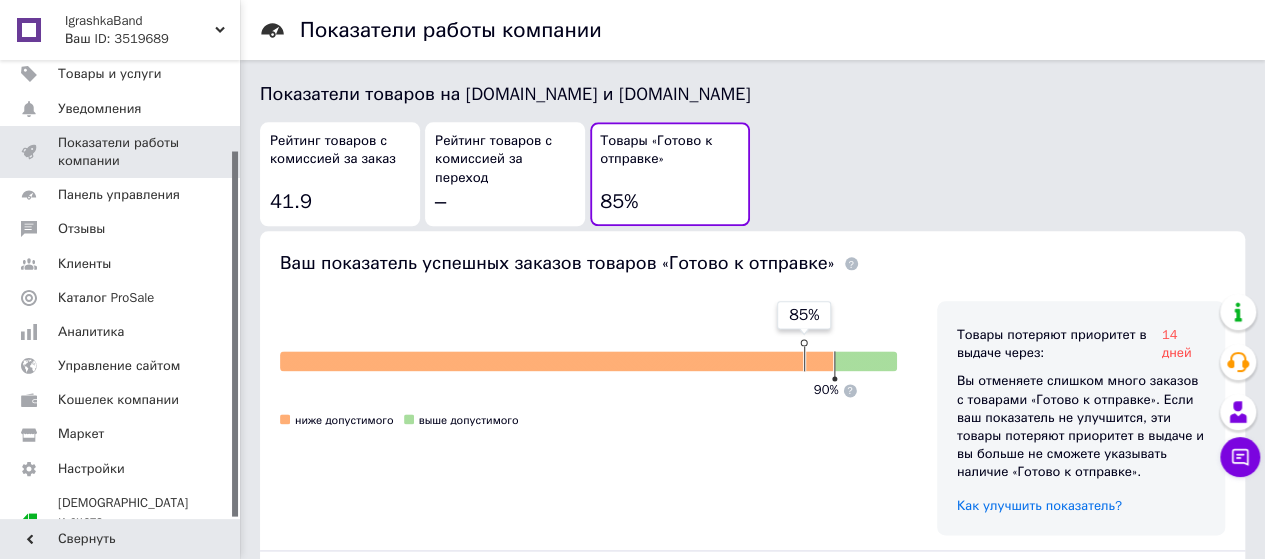 click on "Рейтинг товаров с комиссией за заказ" at bounding box center [340, 150] 